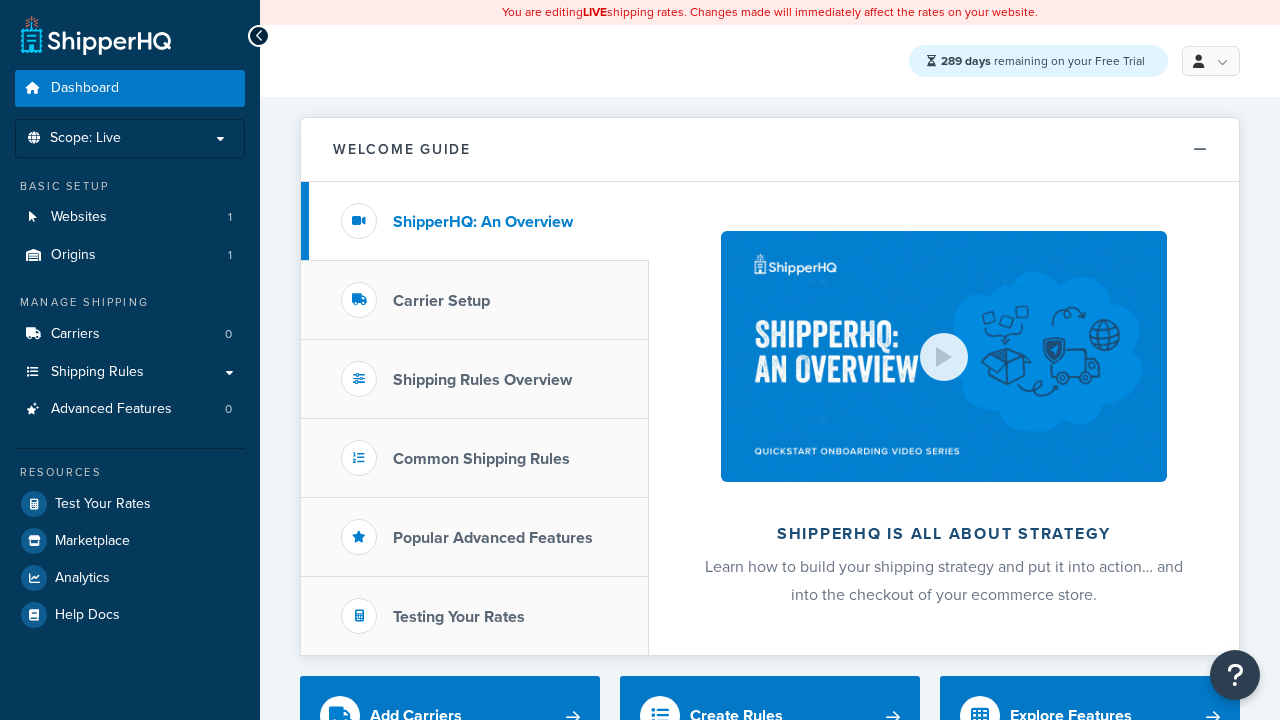 scroll, scrollTop: 0, scrollLeft: 0, axis: both 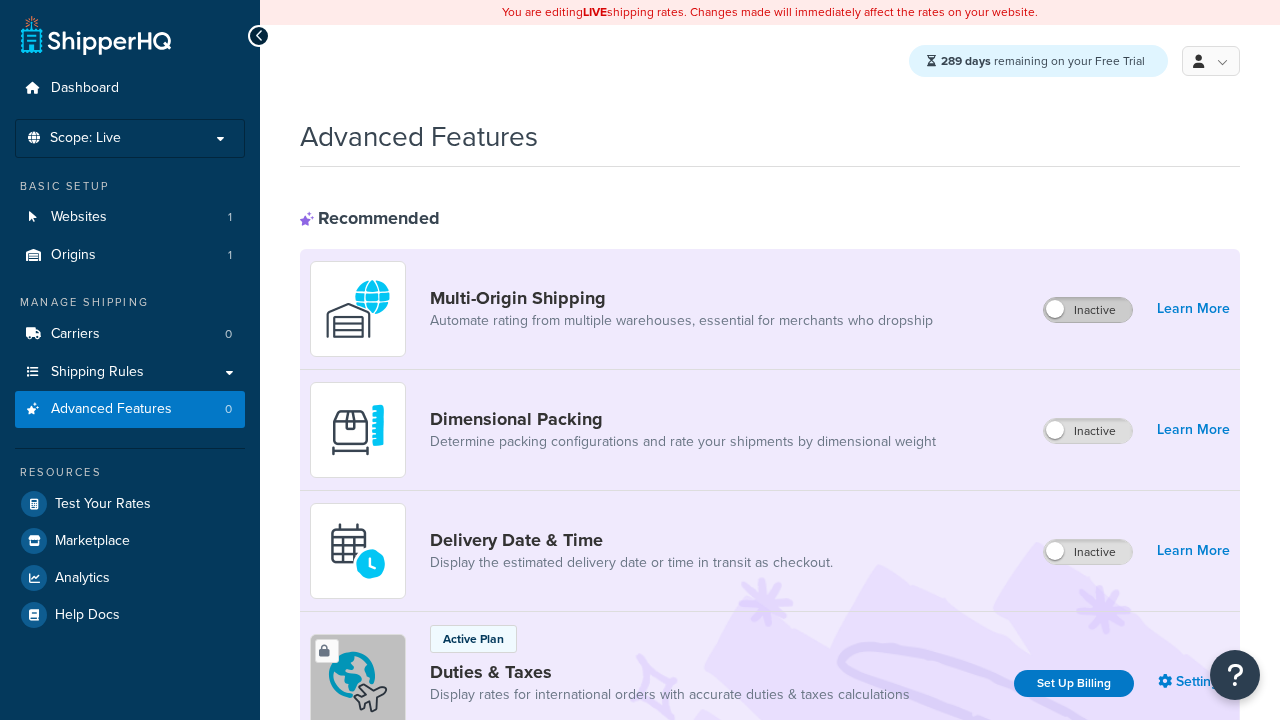 click on "Inactive" at bounding box center [1088, 310] 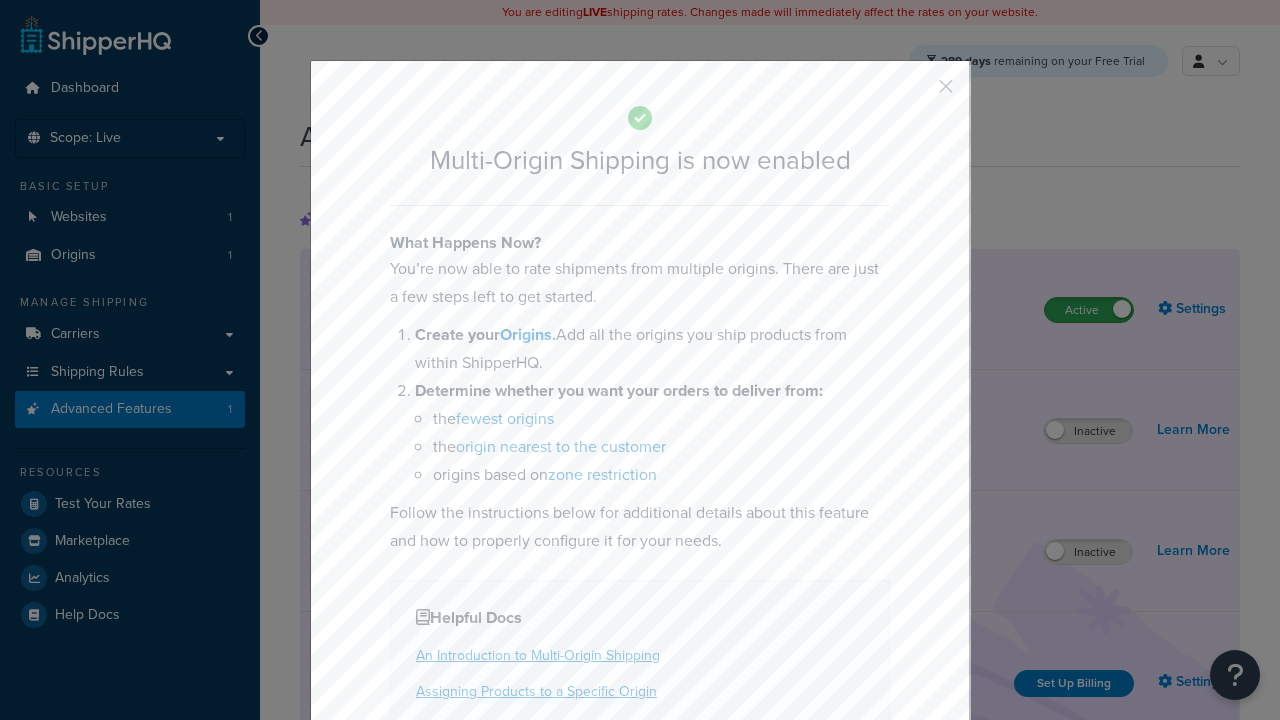 scroll, scrollTop: 0, scrollLeft: 0, axis: both 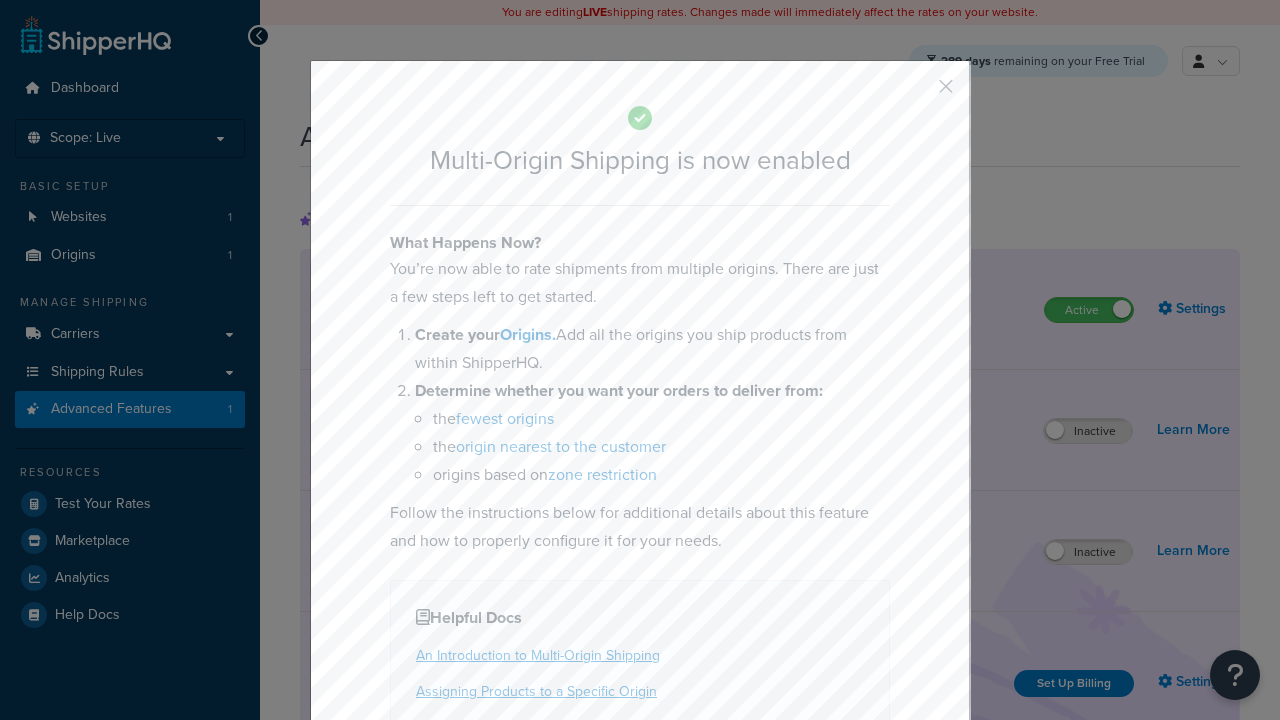 click at bounding box center (916, 93) 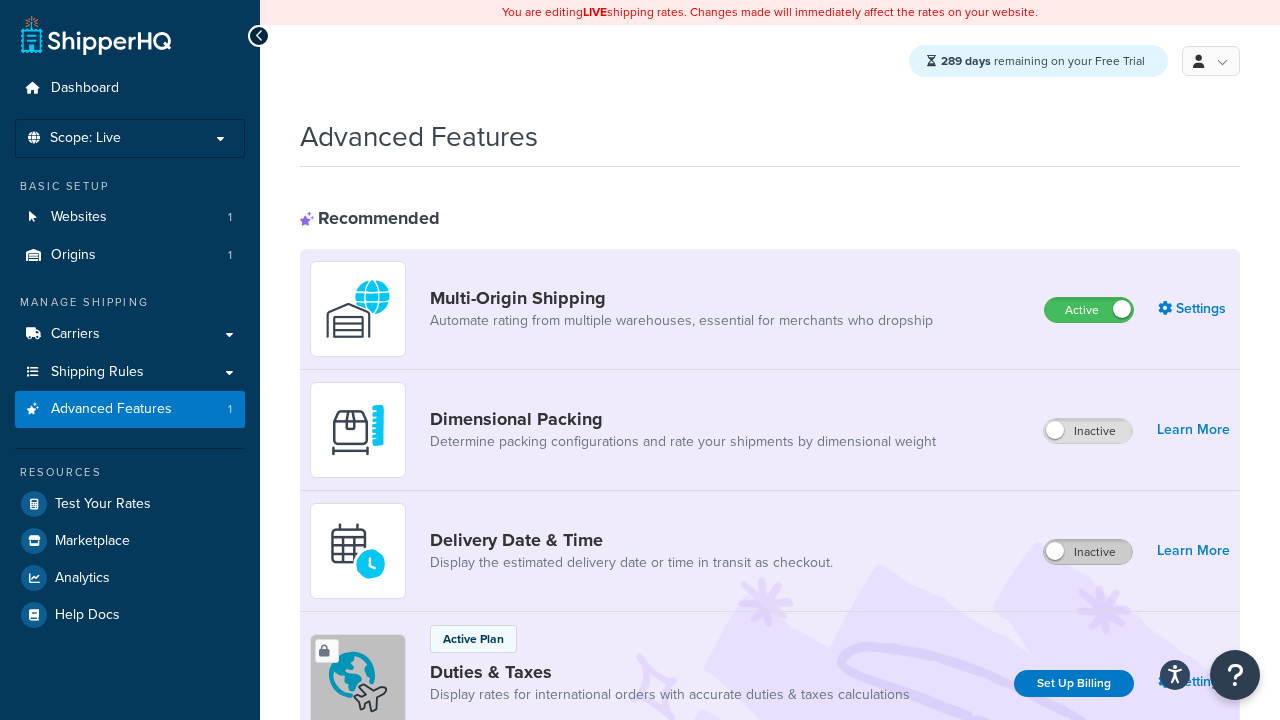 click on "Inactive" at bounding box center [1088, 552] 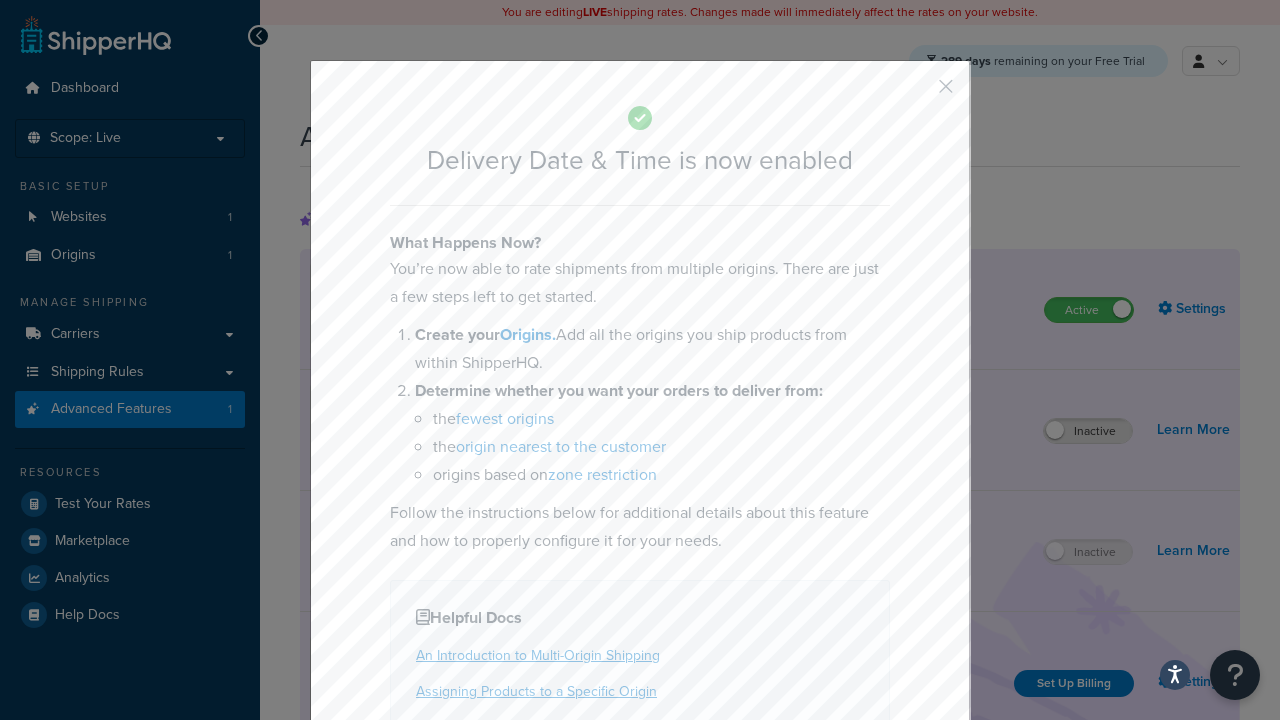 click at bounding box center (916, 93) 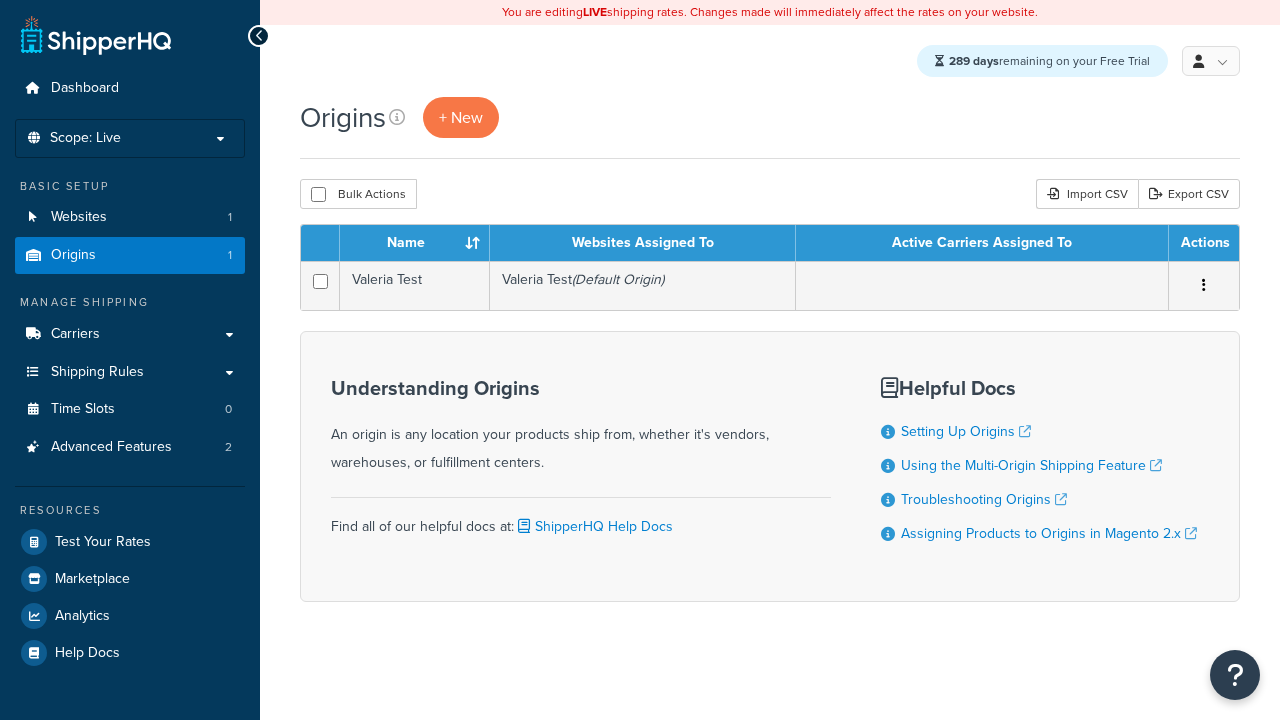 scroll, scrollTop: 0, scrollLeft: 0, axis: both 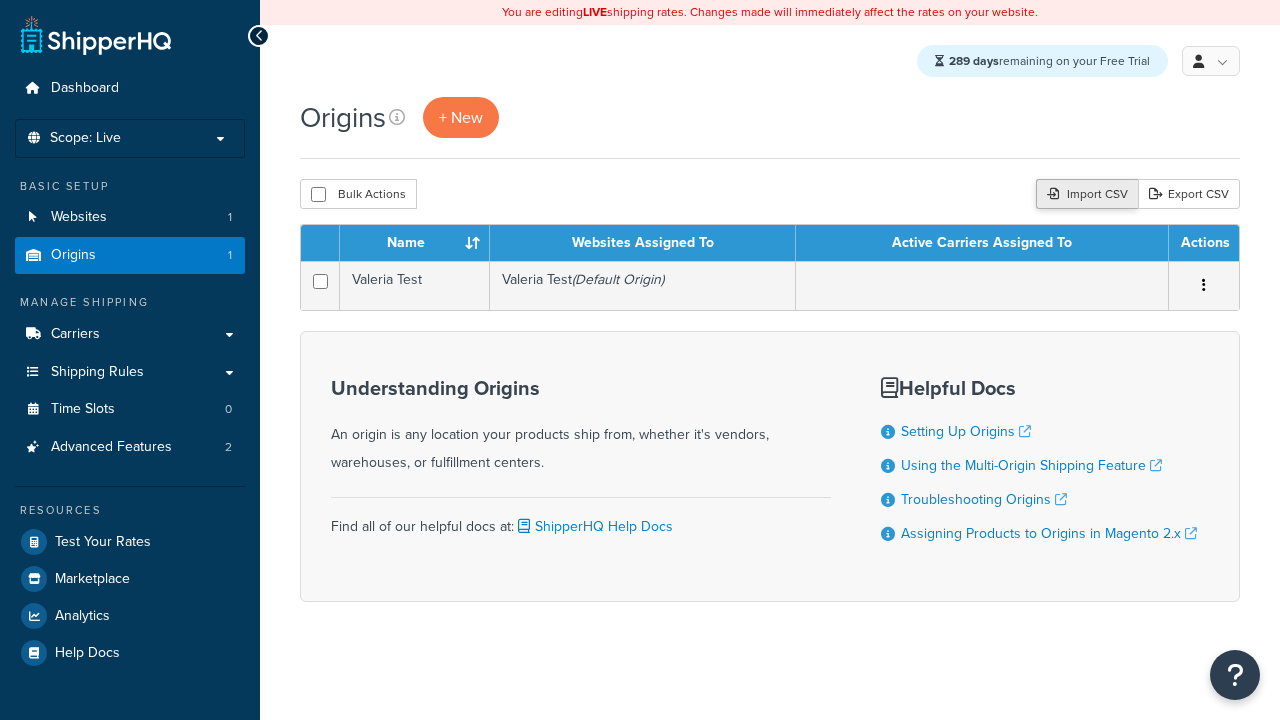 click on "Import CSV" at bounding box center (1087, 194) 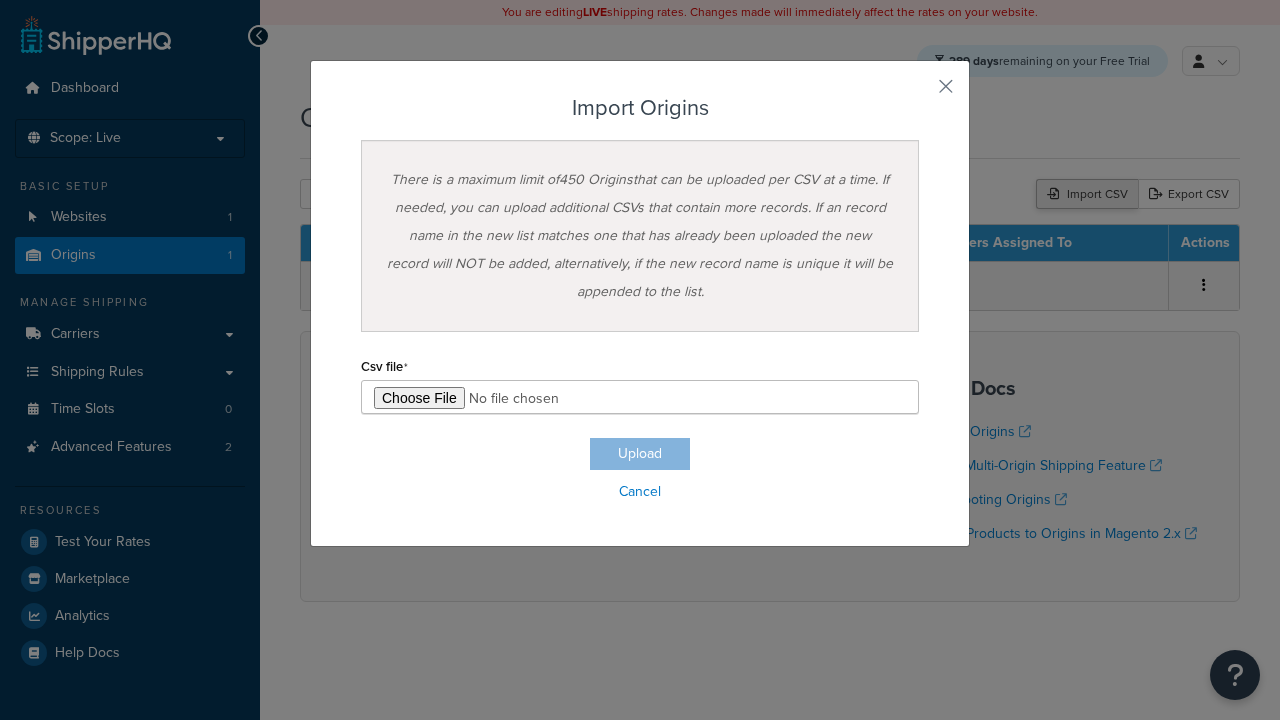 type on "C:\fakepath\importOriginsSuccess.csv" 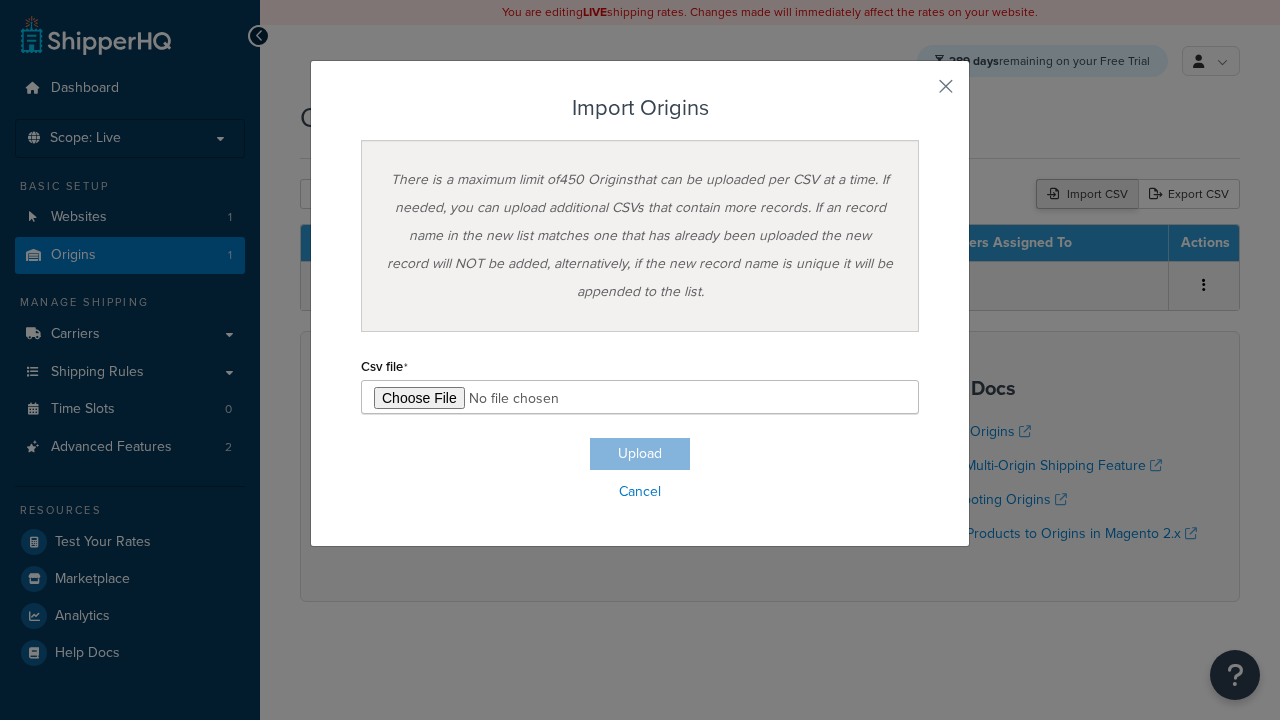 scroll, scrollTop: 0, scrollLeft: 0, axis: both 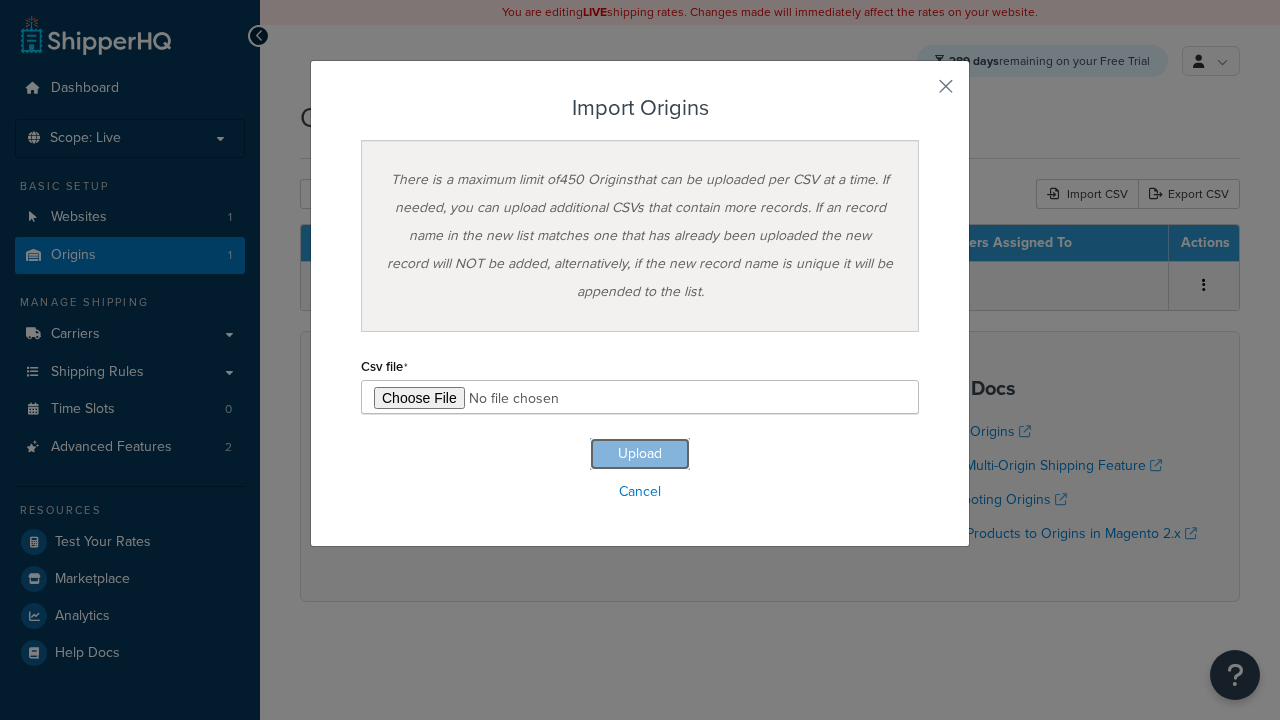 click on "Upload" at bounding box center (640, 454) 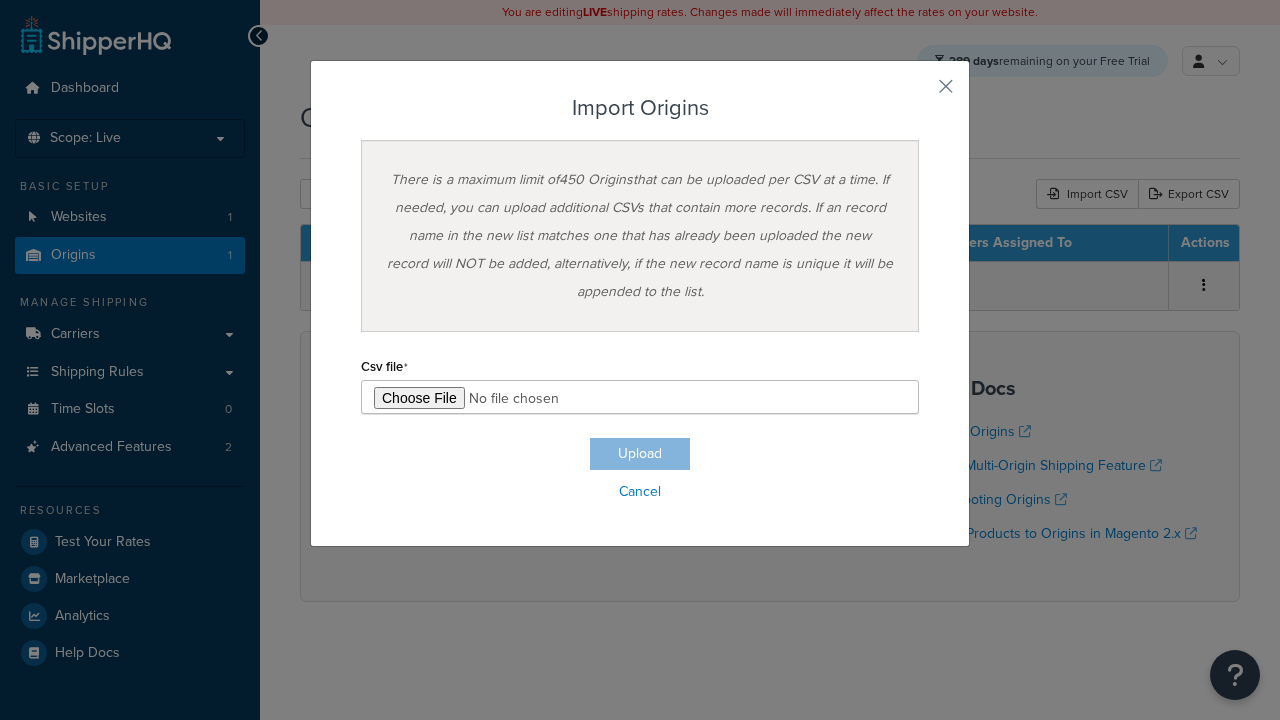 click on "Import Origins" at bounding box center [640, 108] 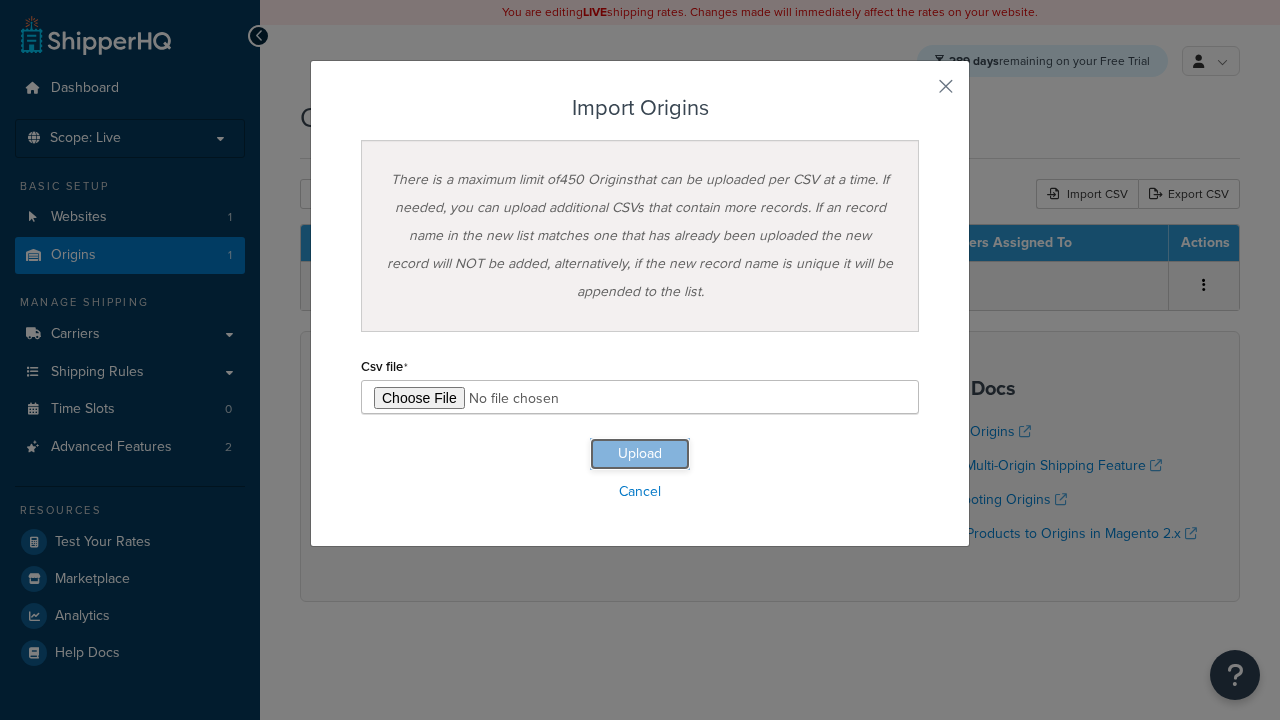 click on "Upload" at bounding box center (640, 454) 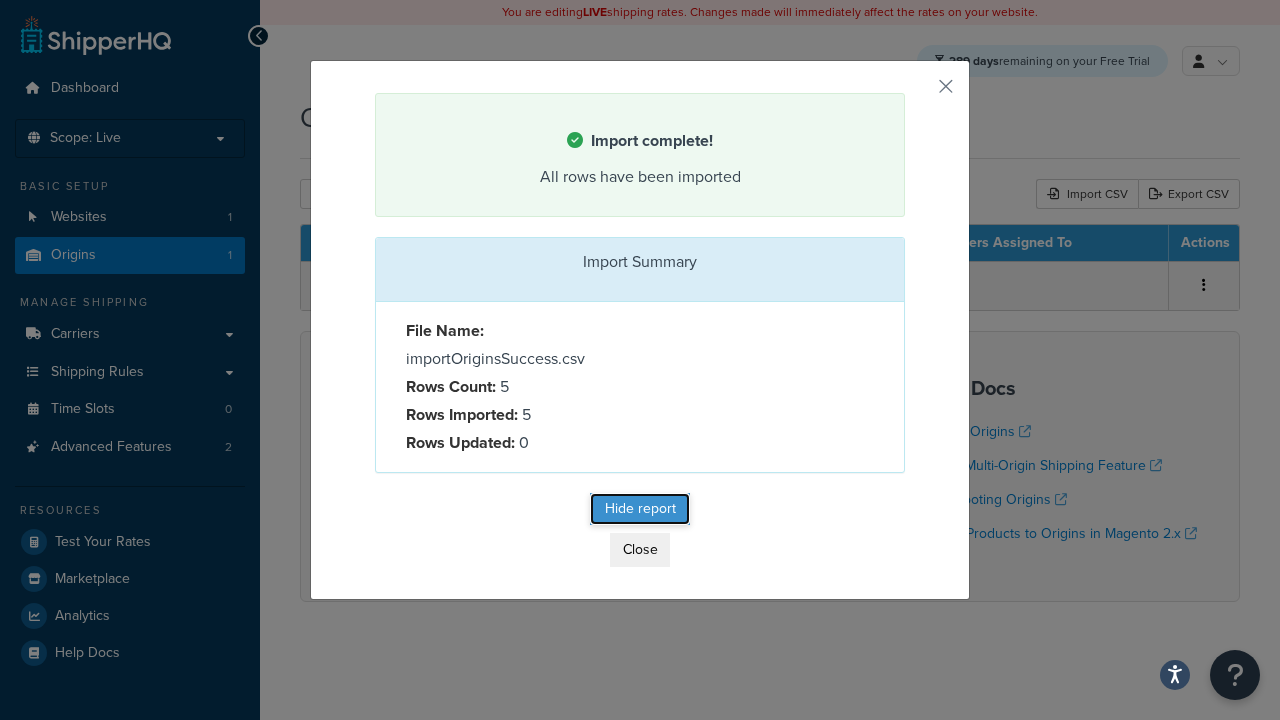 click on "Hide report" at bounding box center [640, 509] 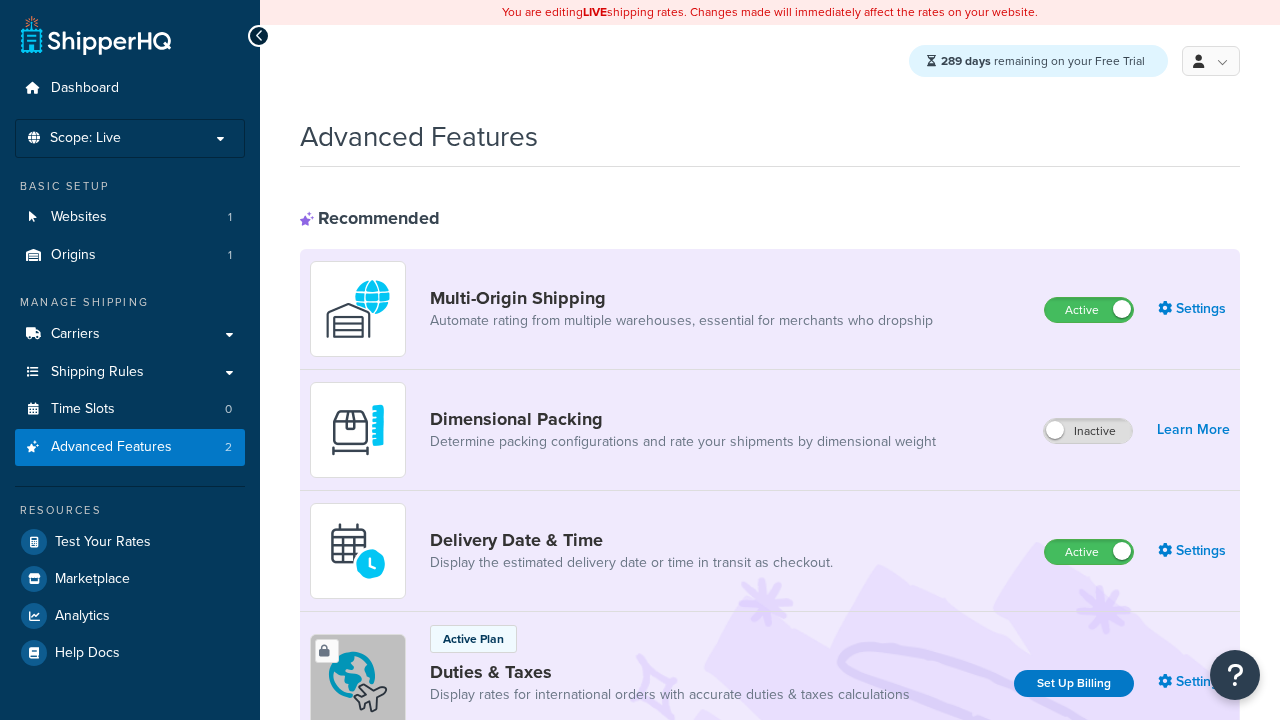 scroll, scrollTop: 0, scrollLeft: 0, axis: both 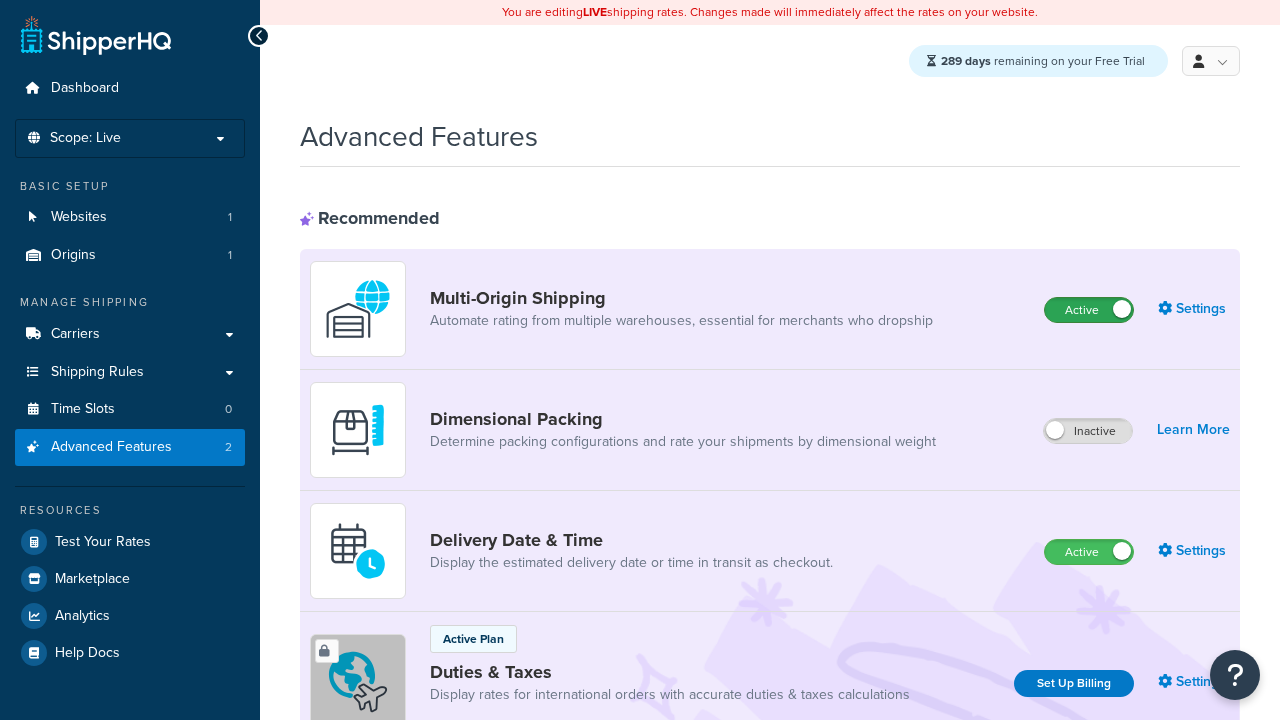 click on "Active" at bounding box center (1089, 552) 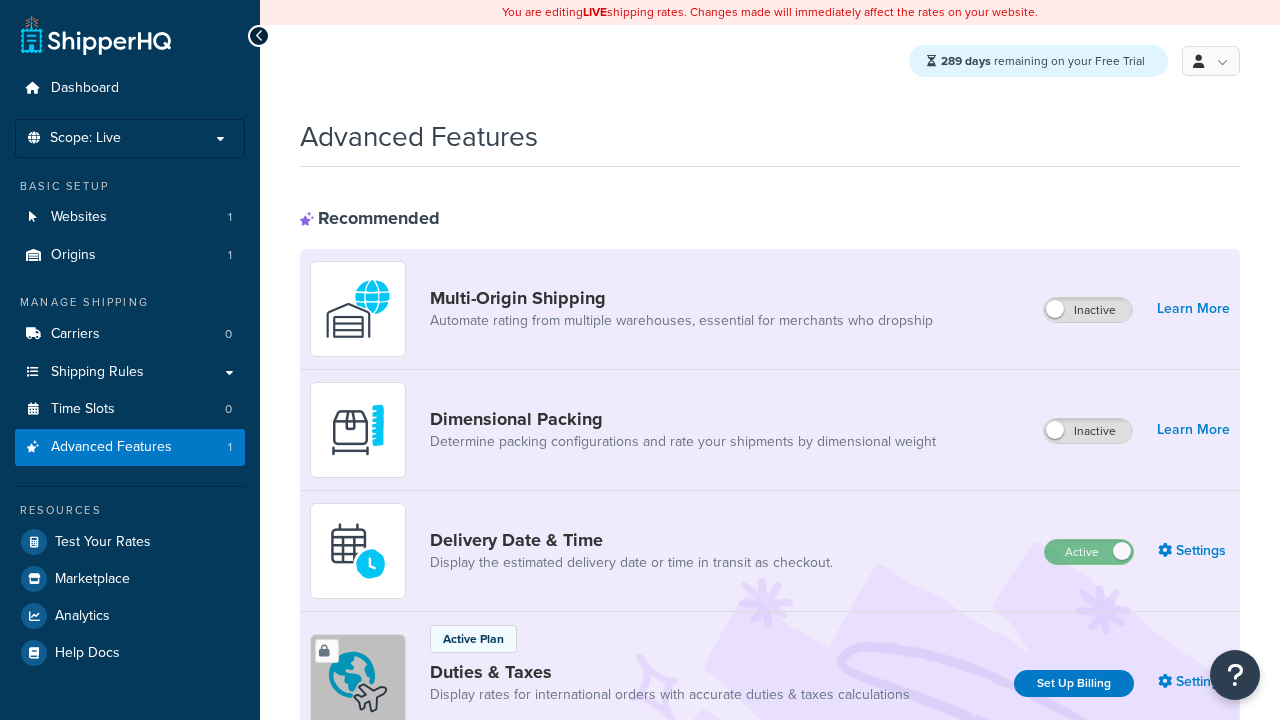 scroll, scrollTop: 0, scrollLeft: 0, axis: both 